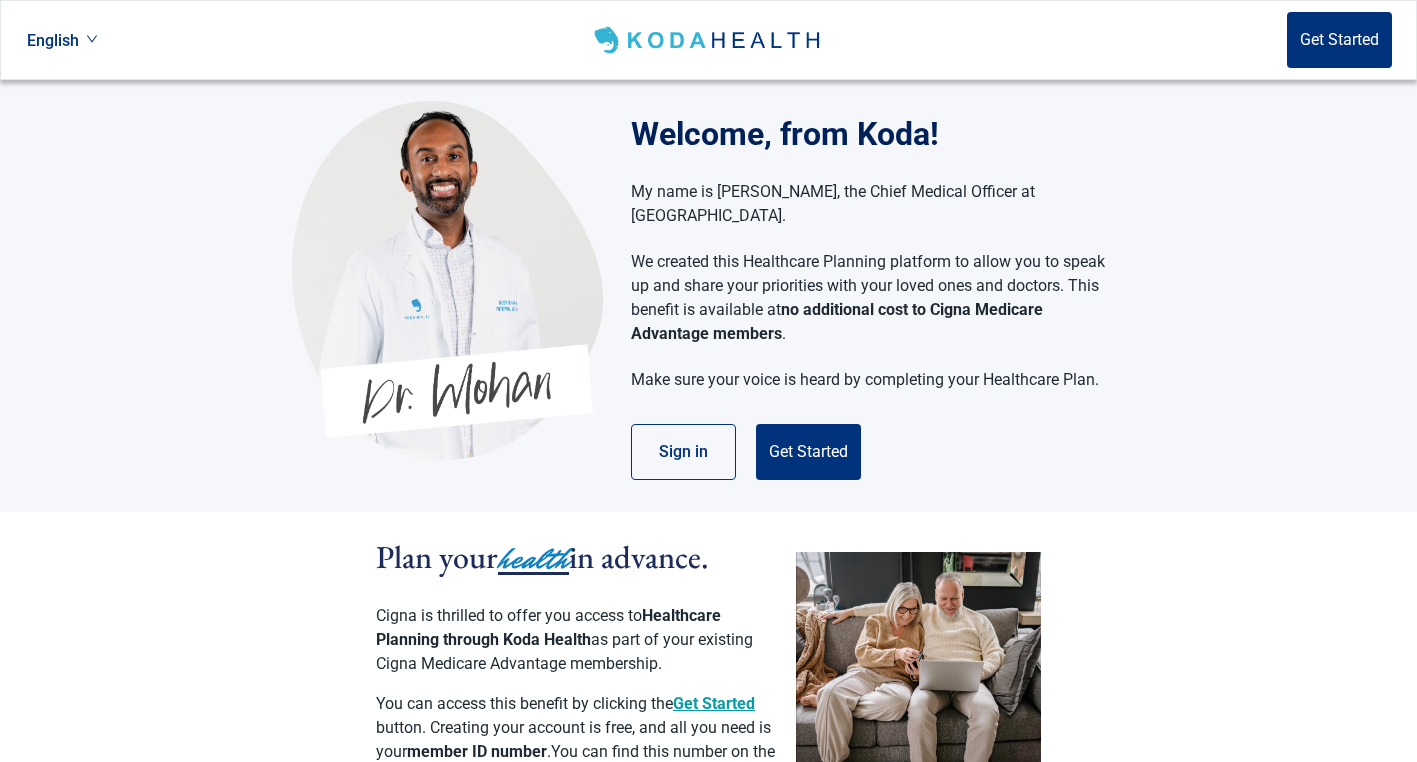scroll, scrollTop: 0, scrollLeft: 0, axis: both 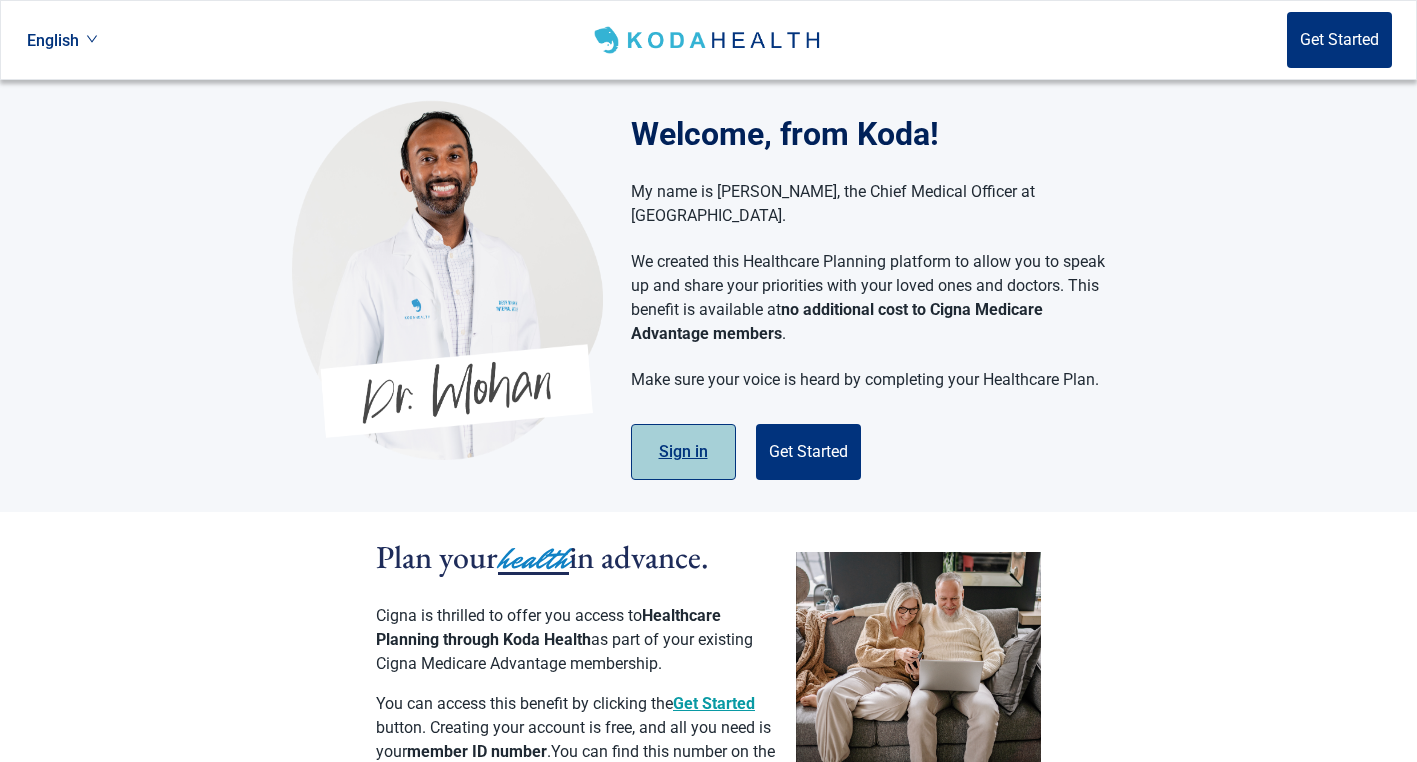 click on "Sign in" at bounding box center [683, 452] 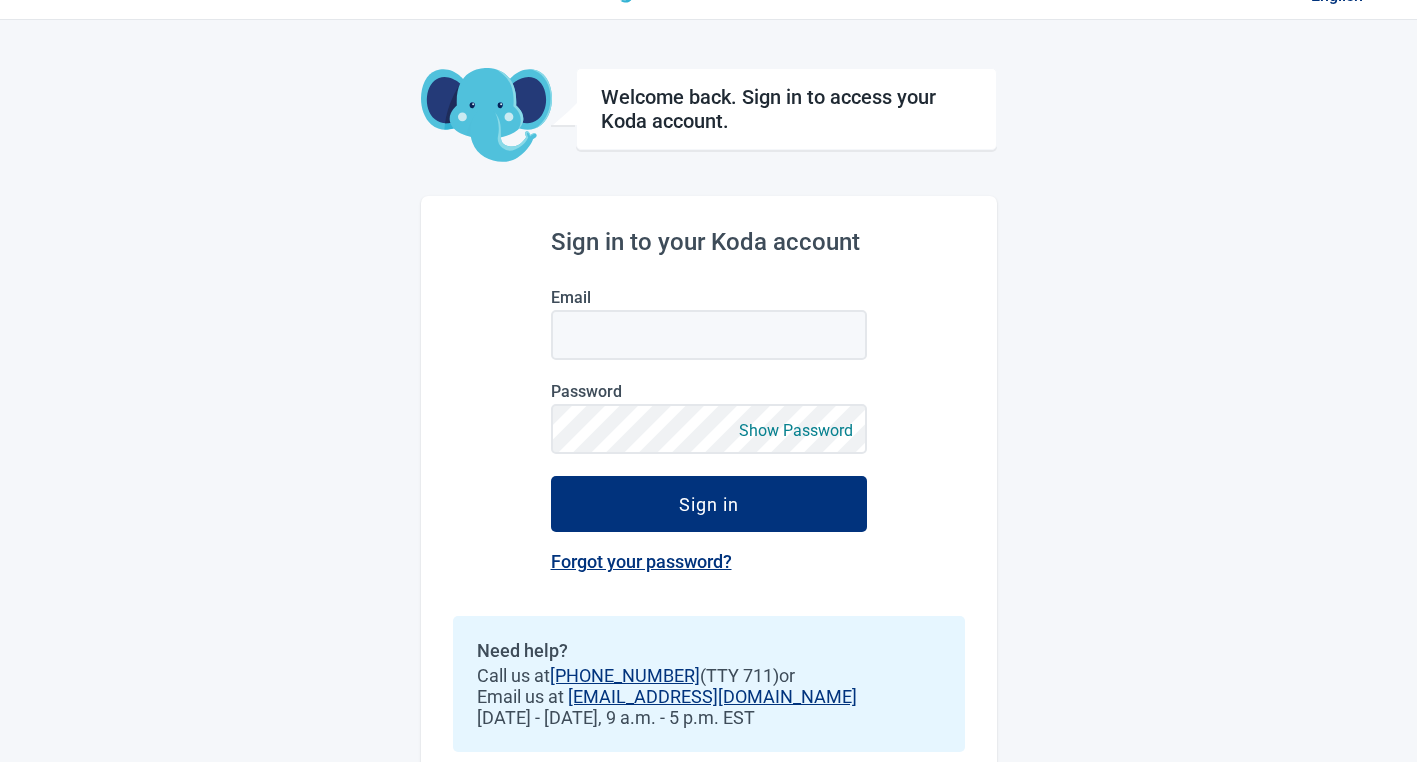 scroll, scrollTop: 0, scrollLeft: 0, axis: both 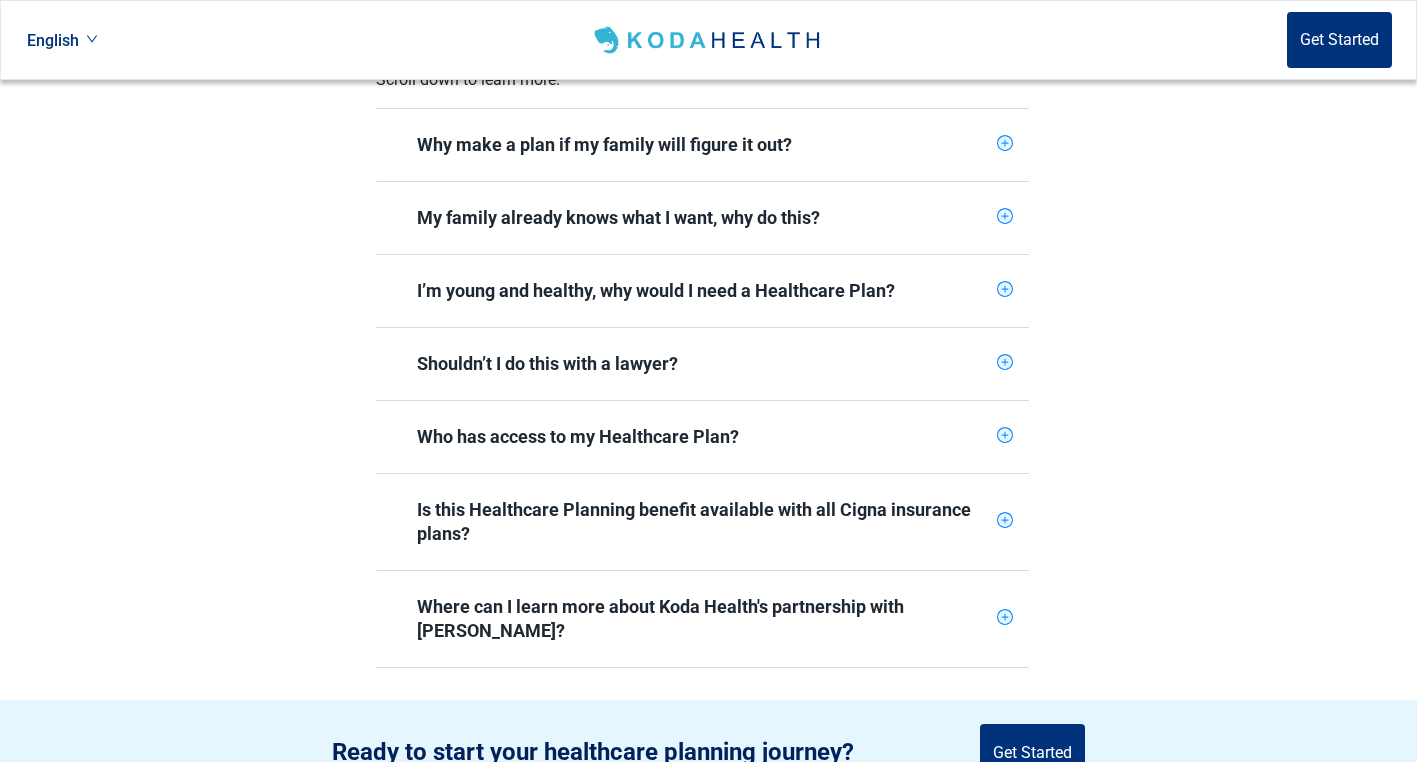 click on "Who has access to my Healthcare Plan?" at bounding box center [703, 437] 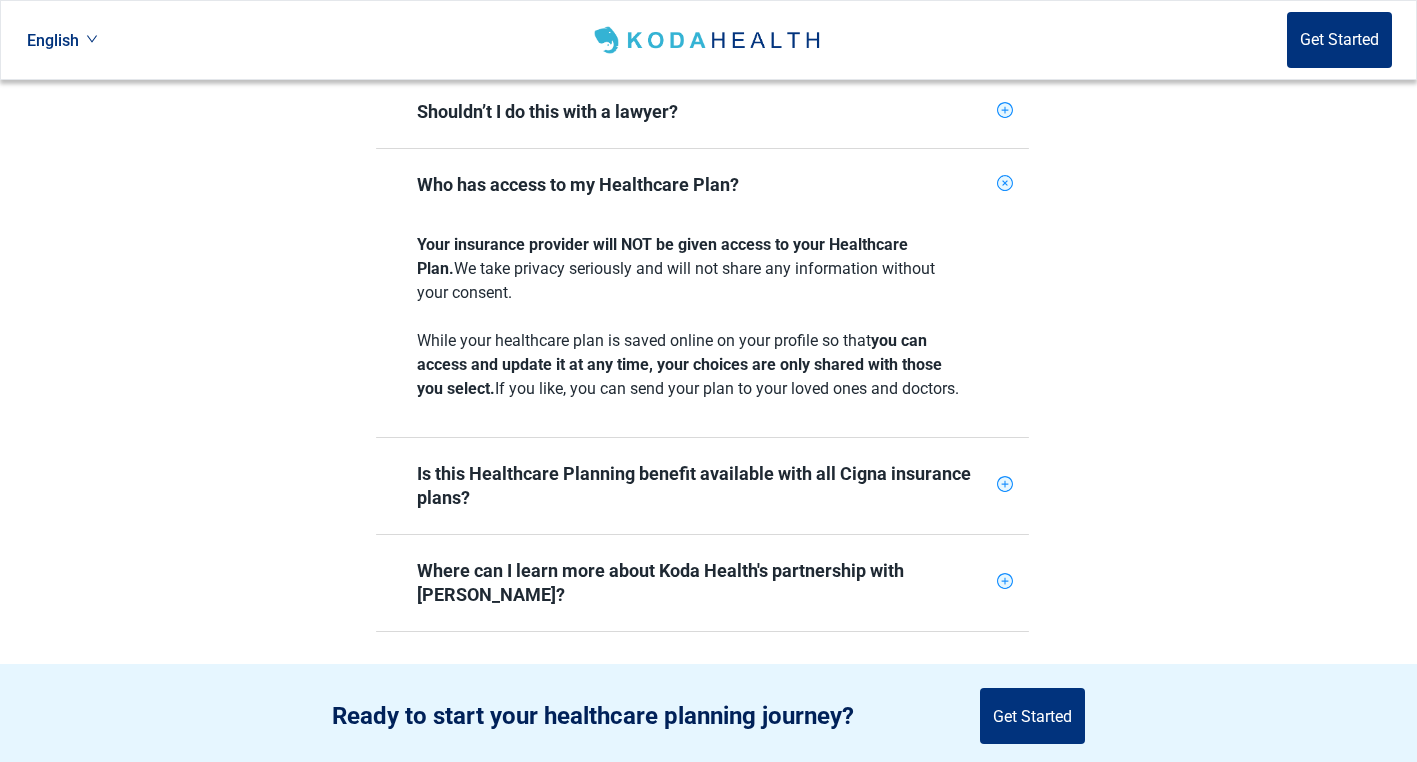 scroll, scrollTop: 1100, scrollLeft: 0, axis: vertical 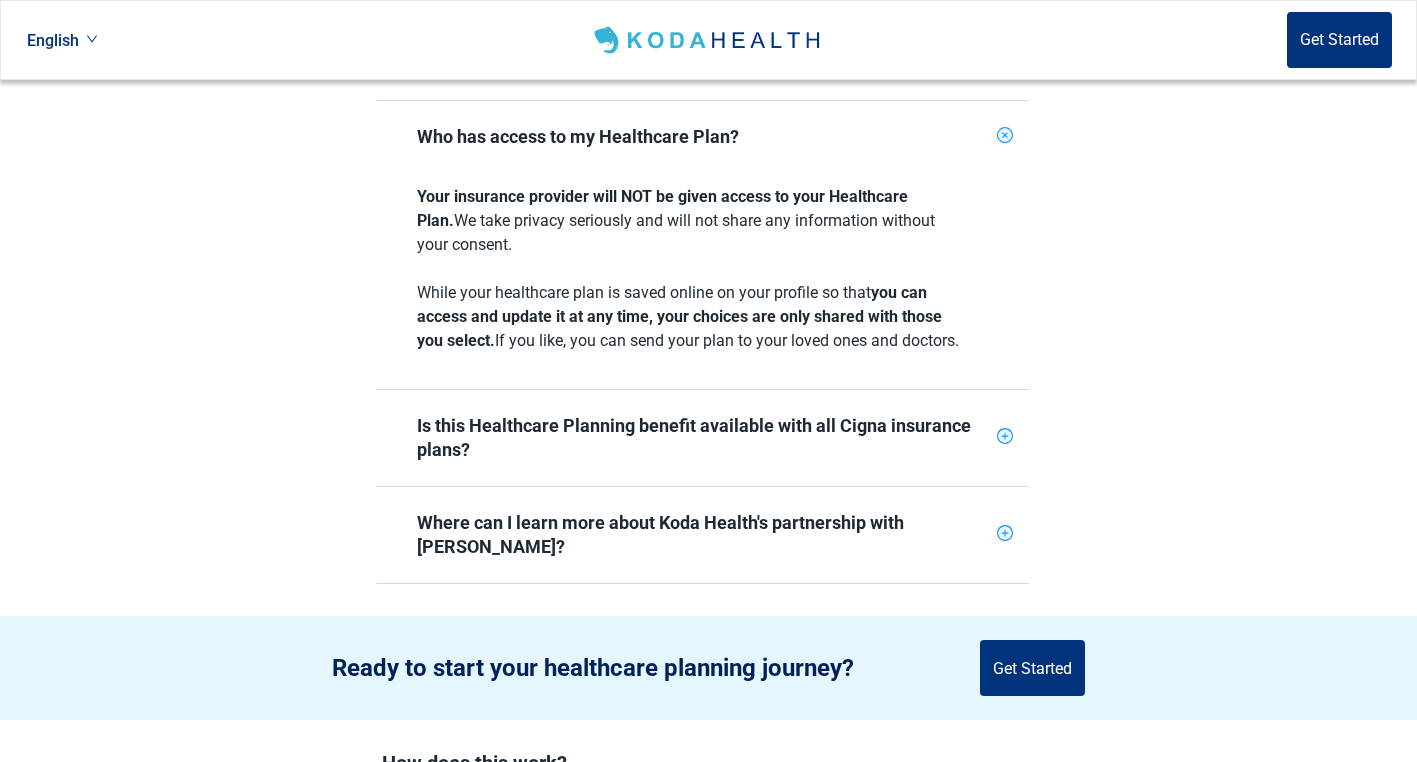 click on "Is this Healthcare Planning benefit available with all Cigna insurance plans?" at bounding box center [703, 438] 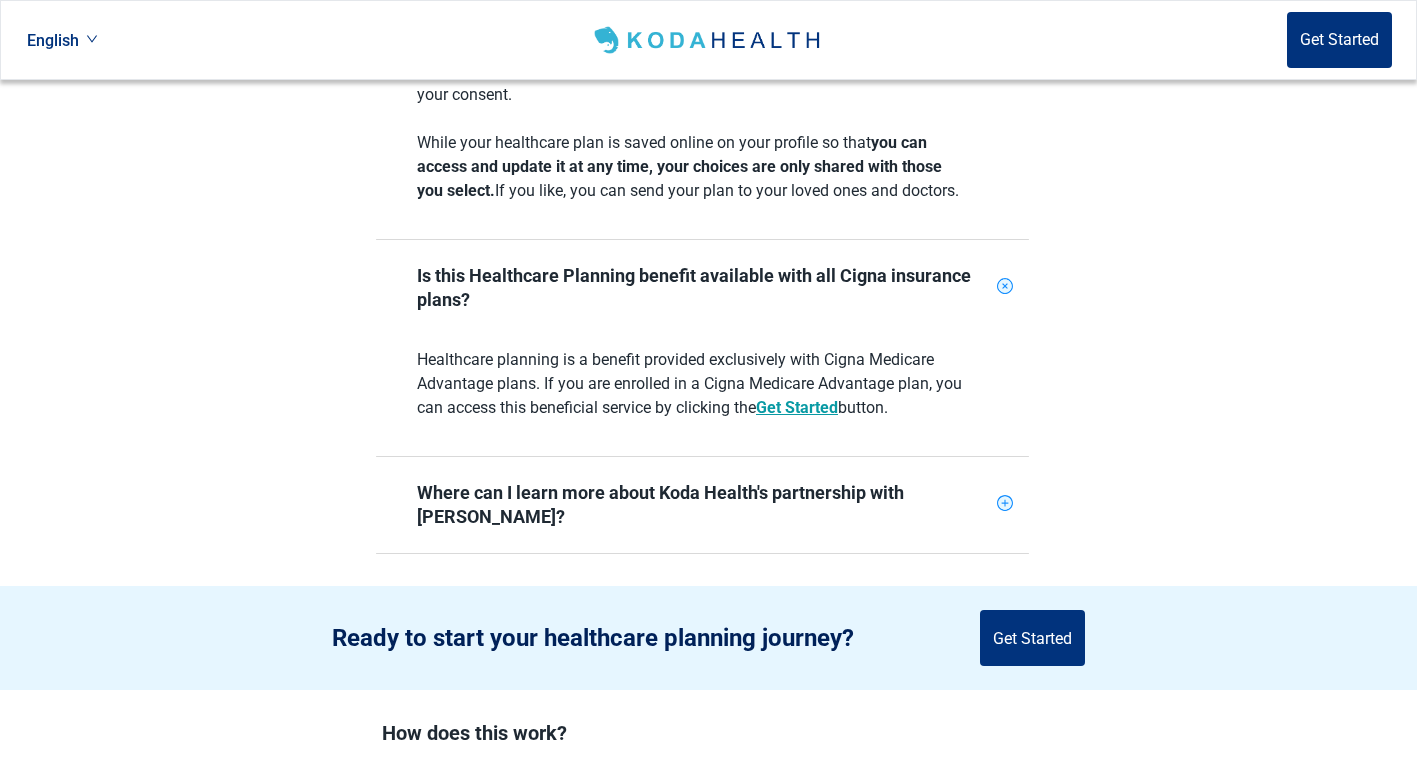scroll, scrollTop: 1300, scrollLeft: 0, axis: vertical 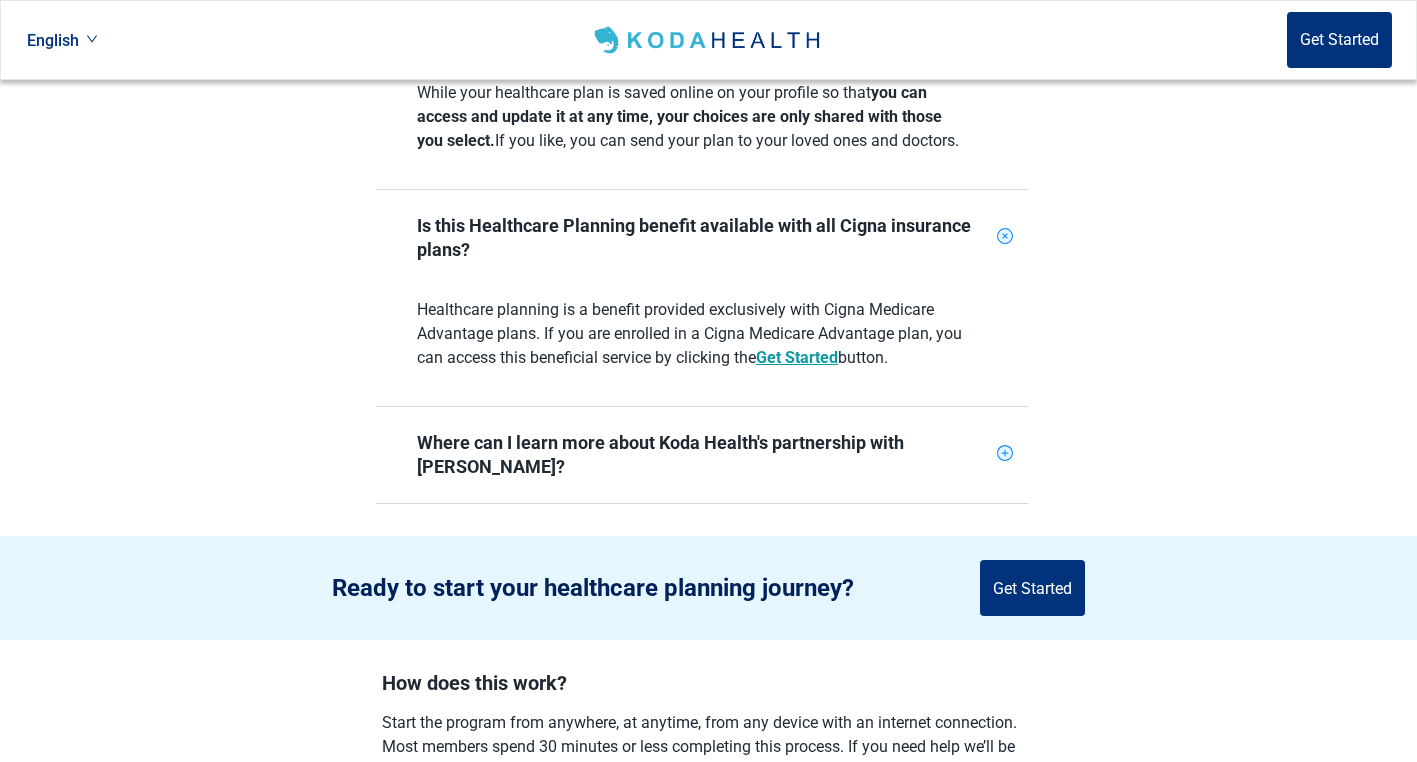 click on "Where can I learn more about Koda Health's partnership with [PERSON_NAME]?" at bounding box center (690, 455) 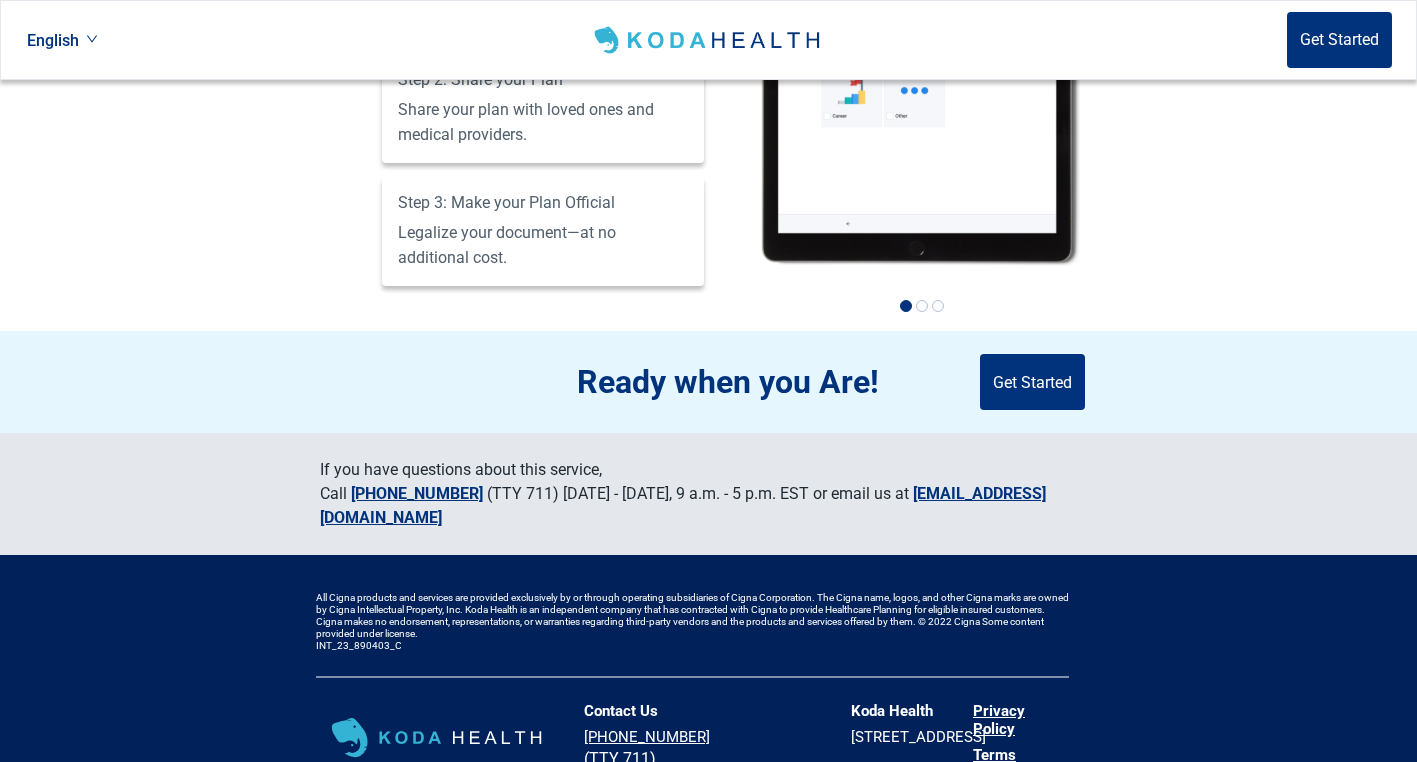 scroll, scrollTop: 2400, scrollLeft: 0, axis: vertical 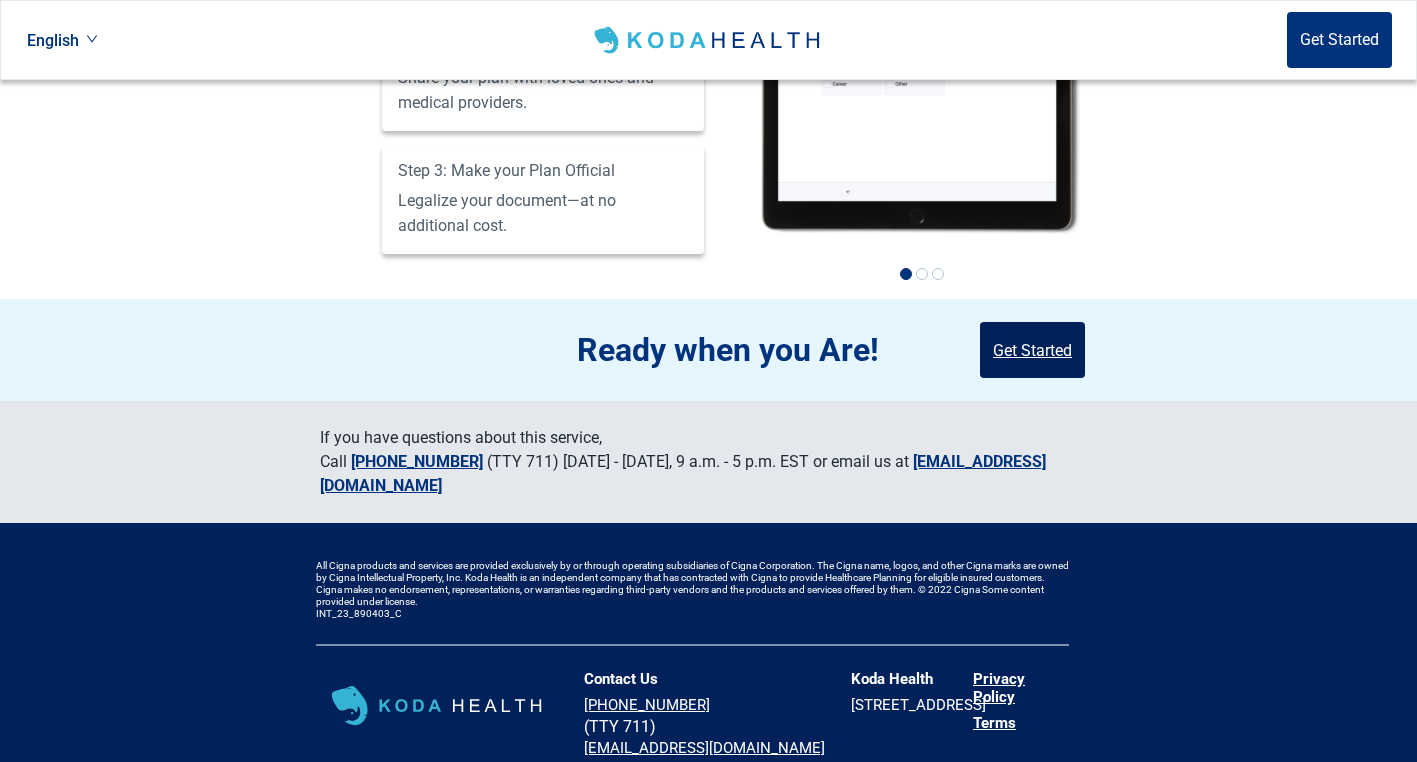 click on "Get Started" at bounding box center [1032, 350] 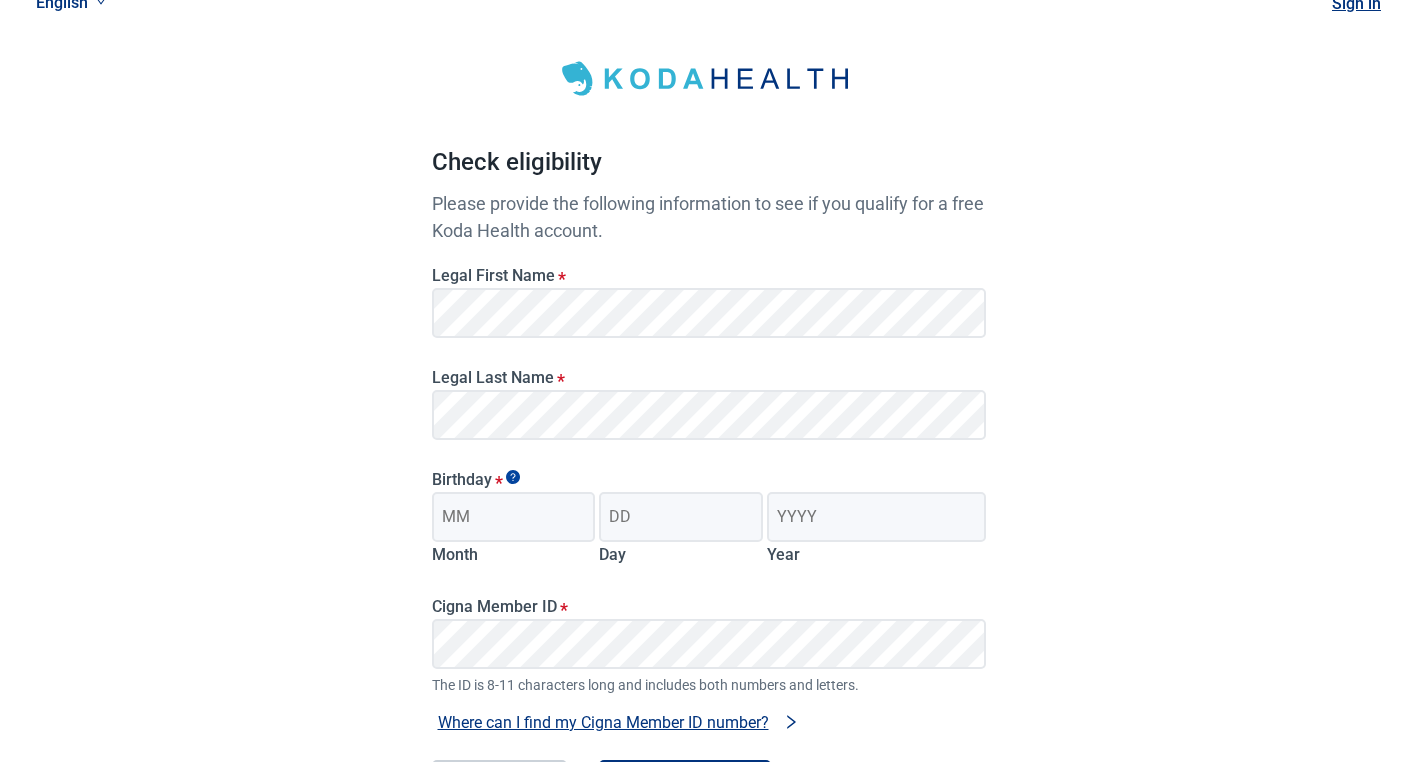 scroll, scrollTop: 43, scrollLeft: 0, axis: vertical 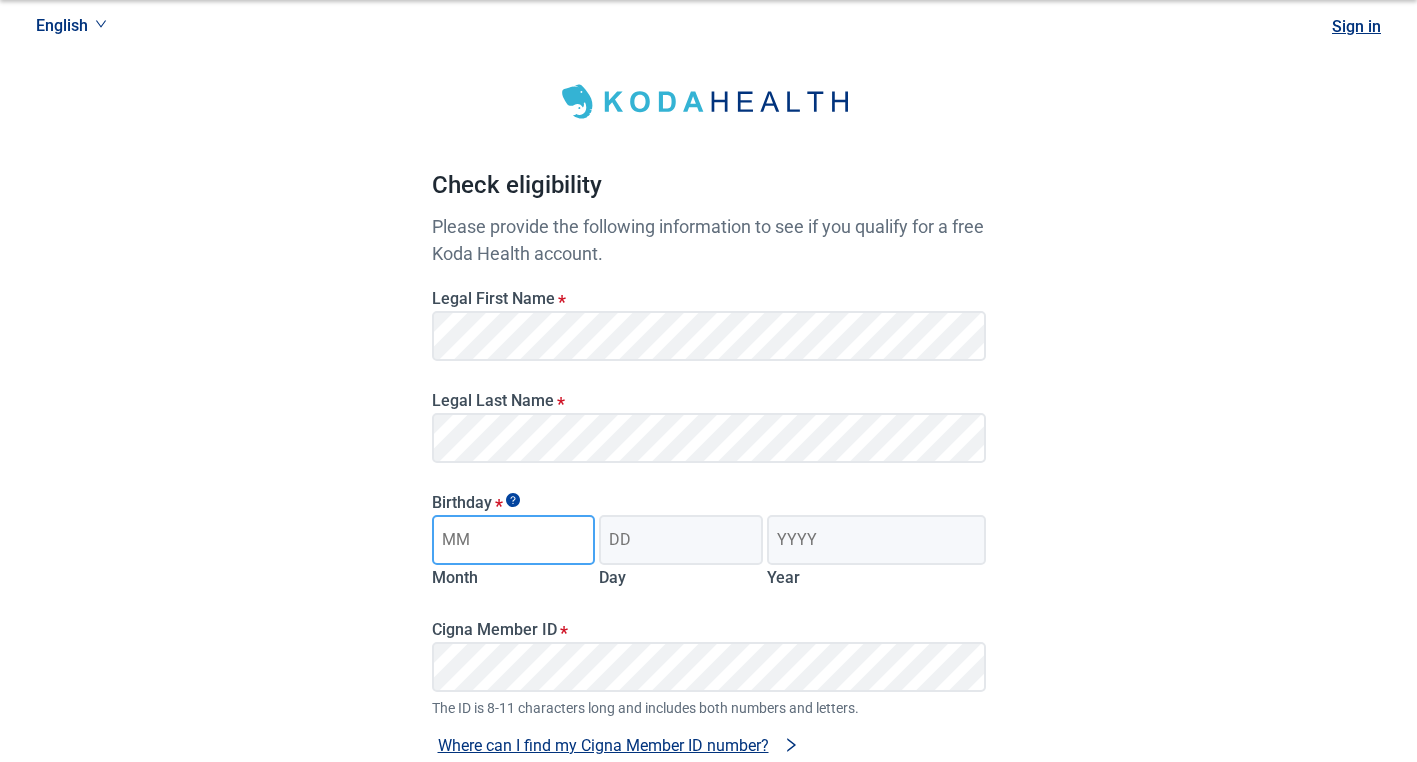 type on "12" 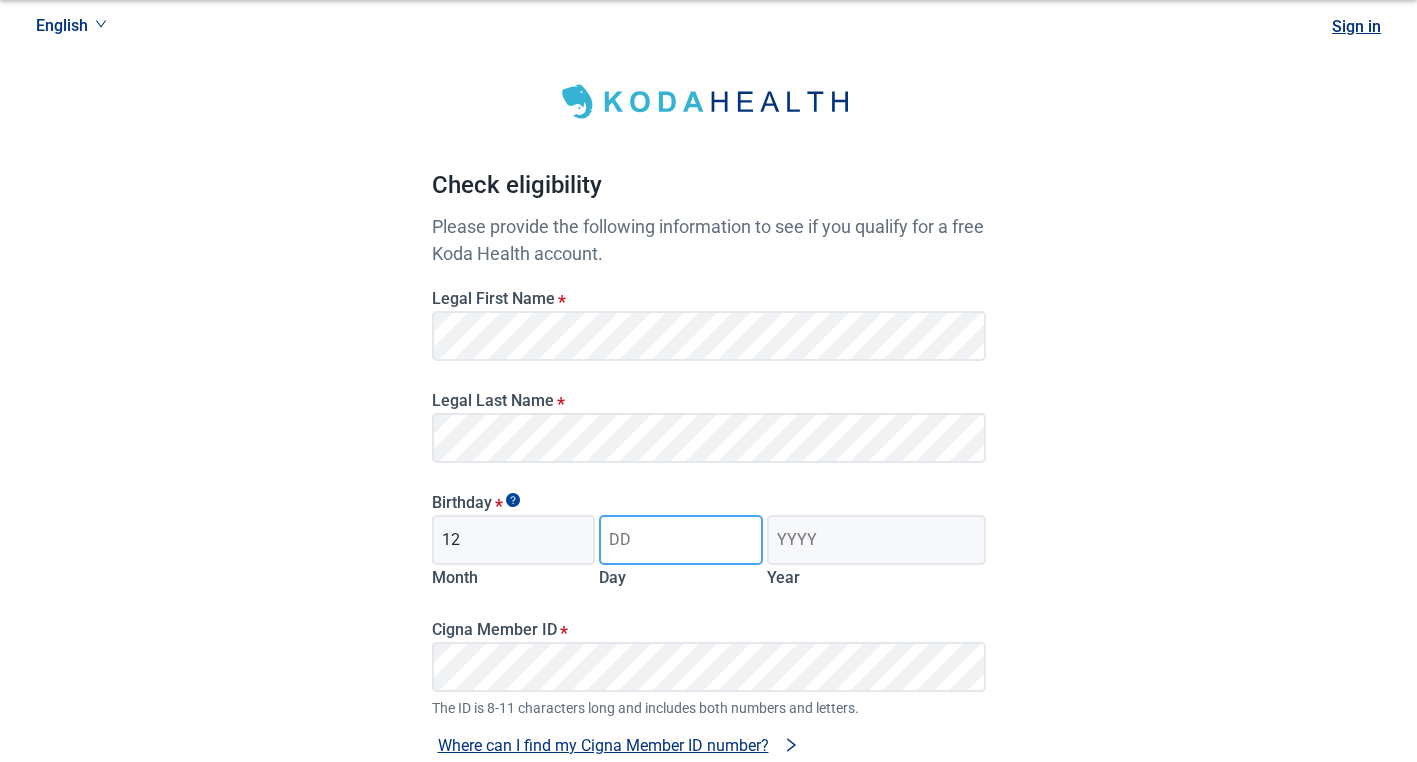 type on "11" 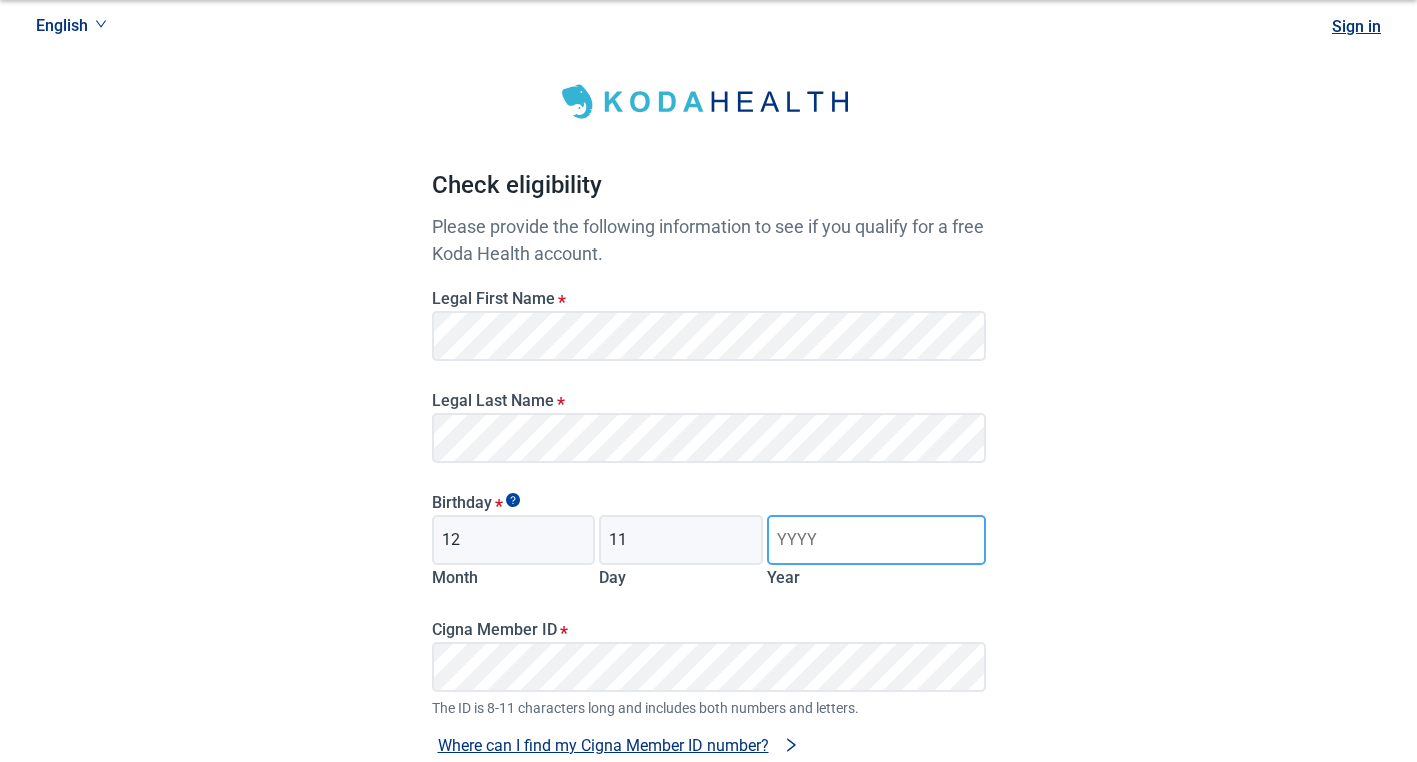type on "1945" 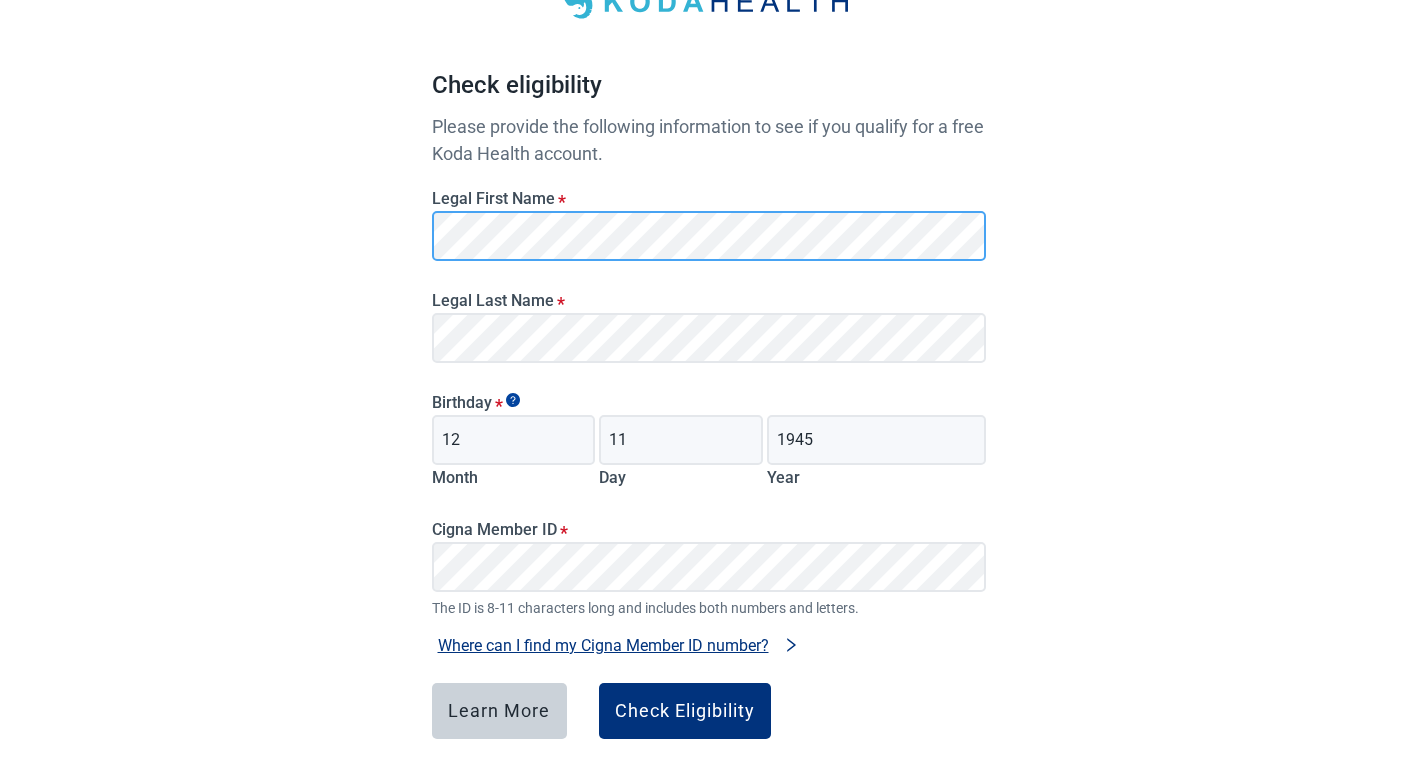 scroll, scrollTop: 243, scrollLeft: 0, axis: vertical 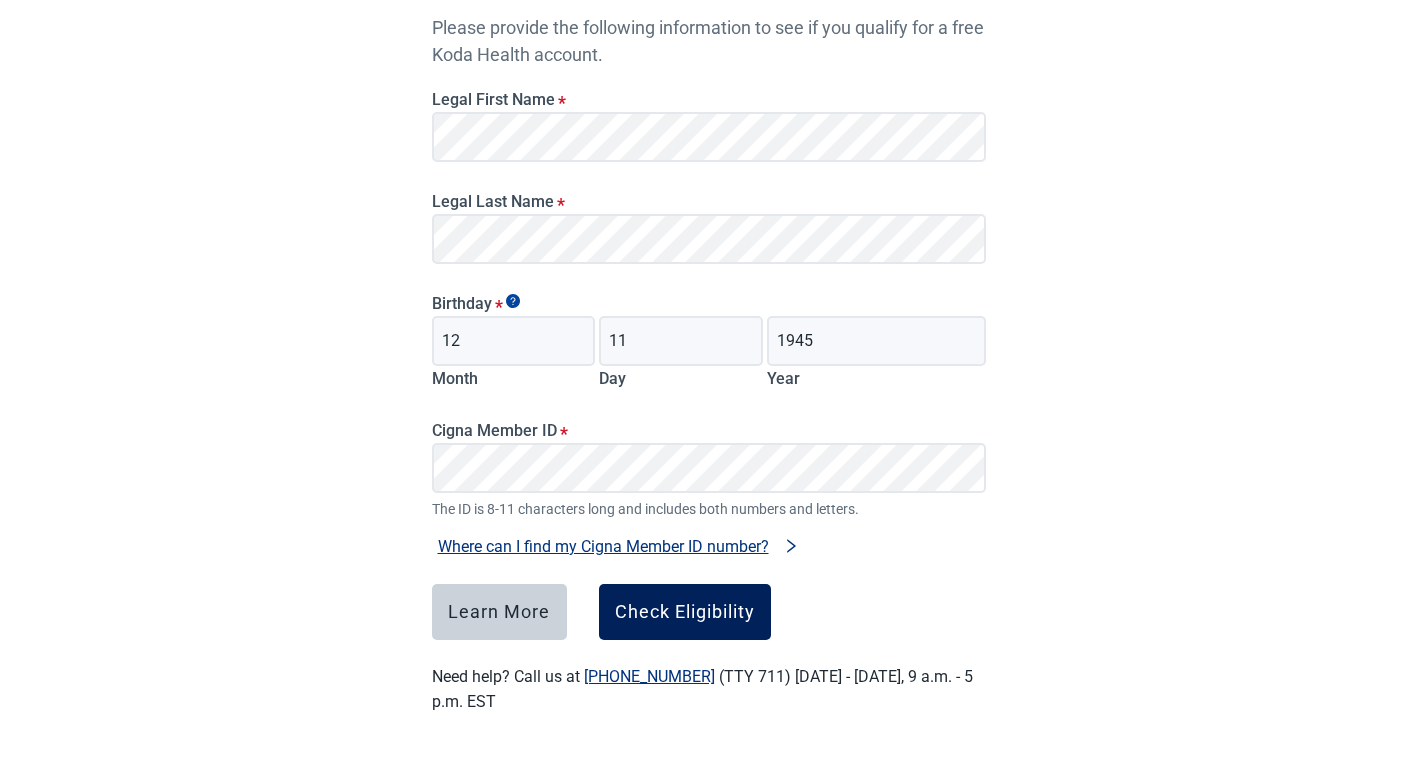 click on "Check Eligibility" at bounding box center (685, 612) 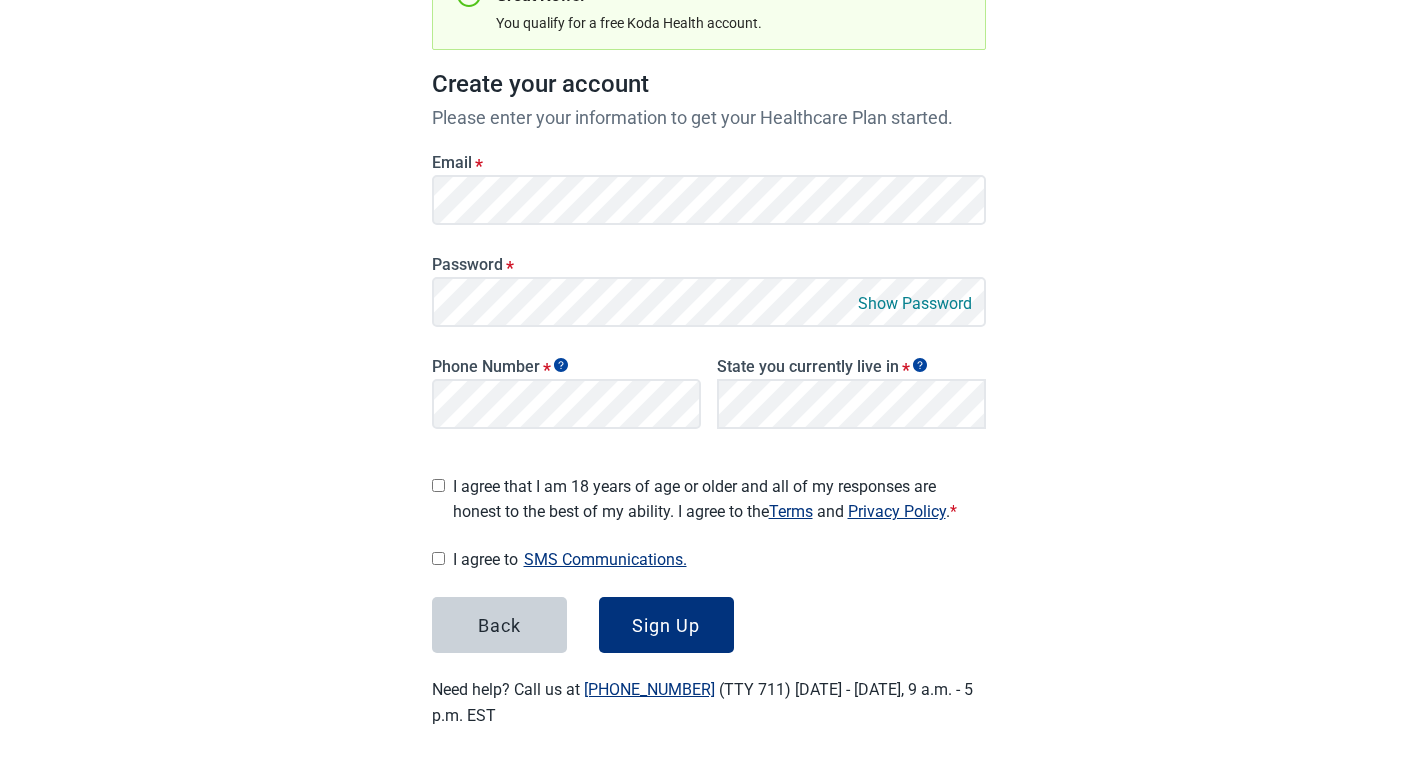 click on "I agree that I am 18 years of age or older and all of my responses are honest to the best of my ability. I agree to the  Terms   and   Privacy Policy . *" at bounding box center (438, 485) 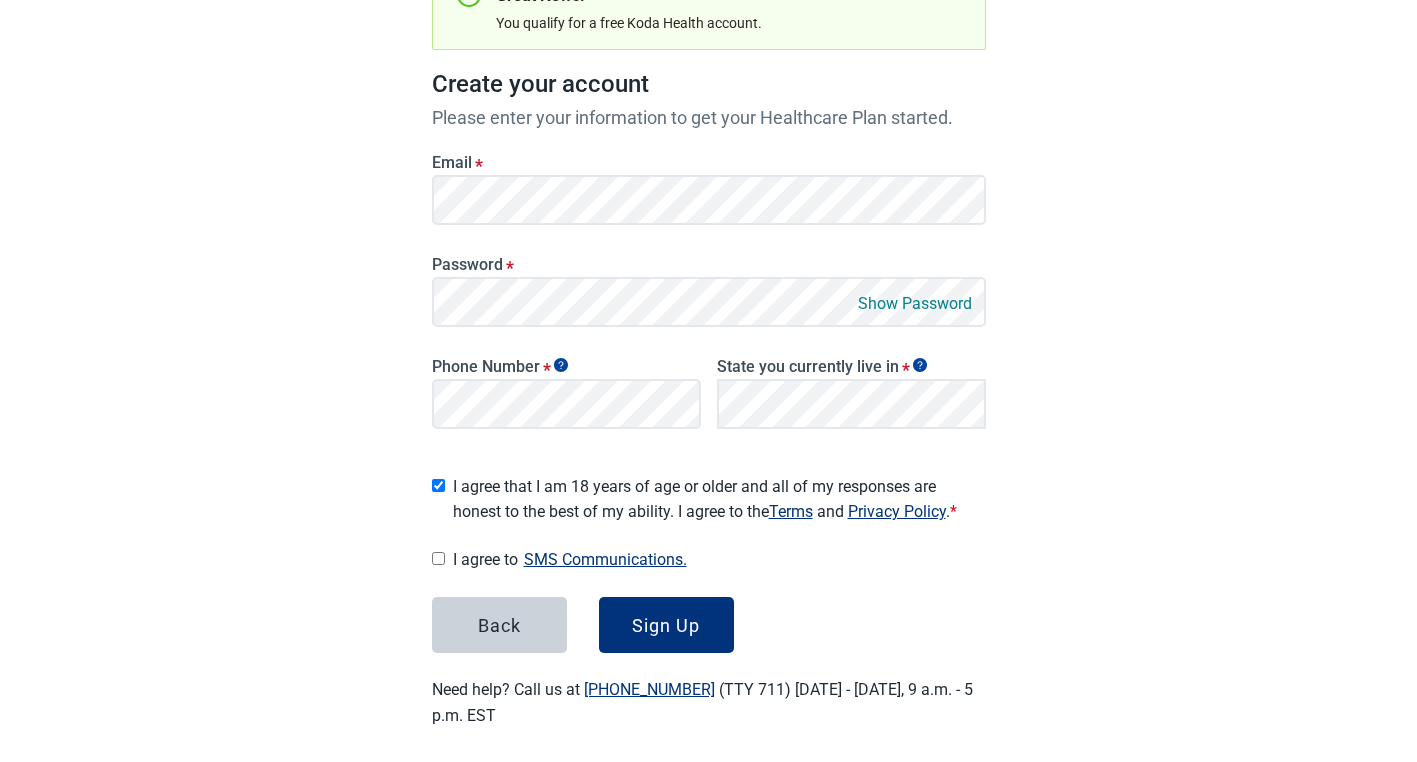 checkbox on "true" 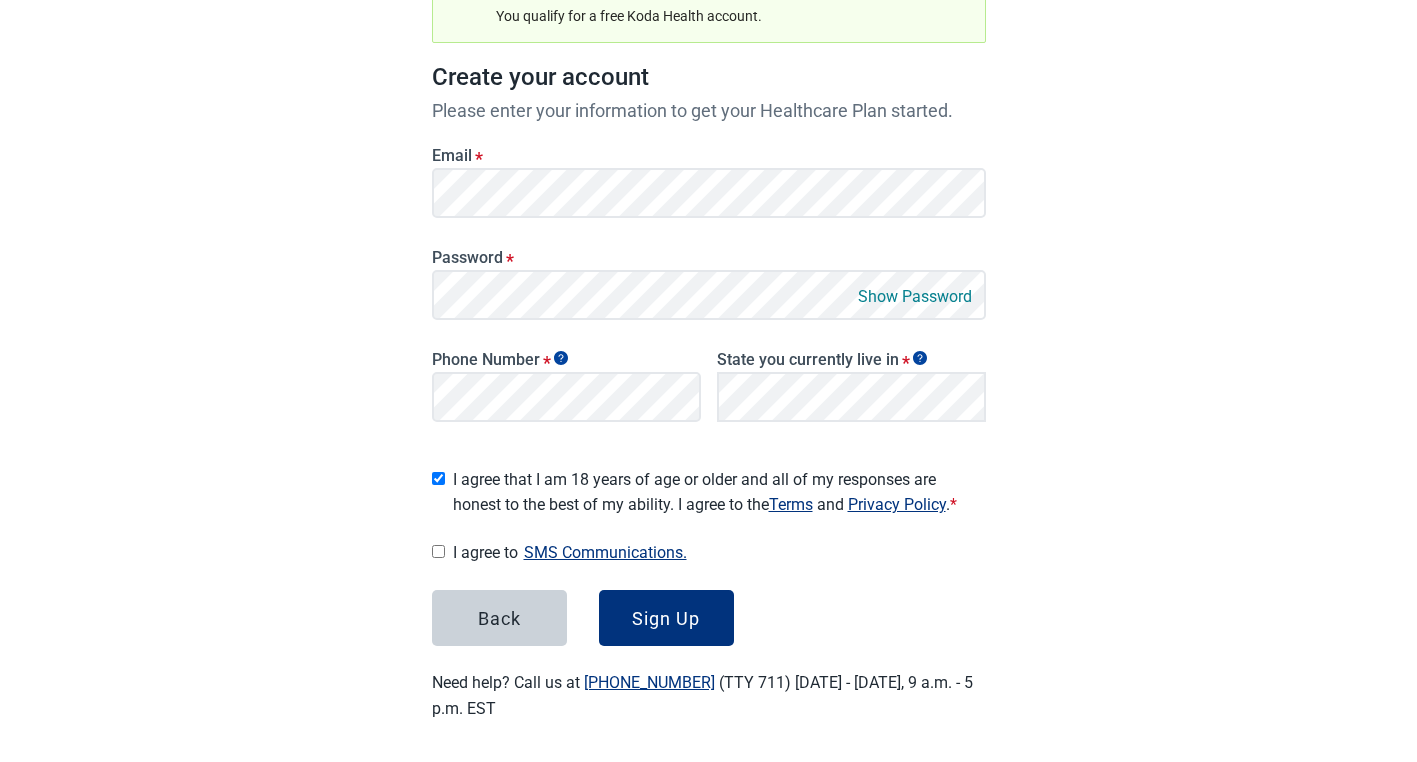 click on "I agree to SMS Communications." at bounding box center (438, 551) 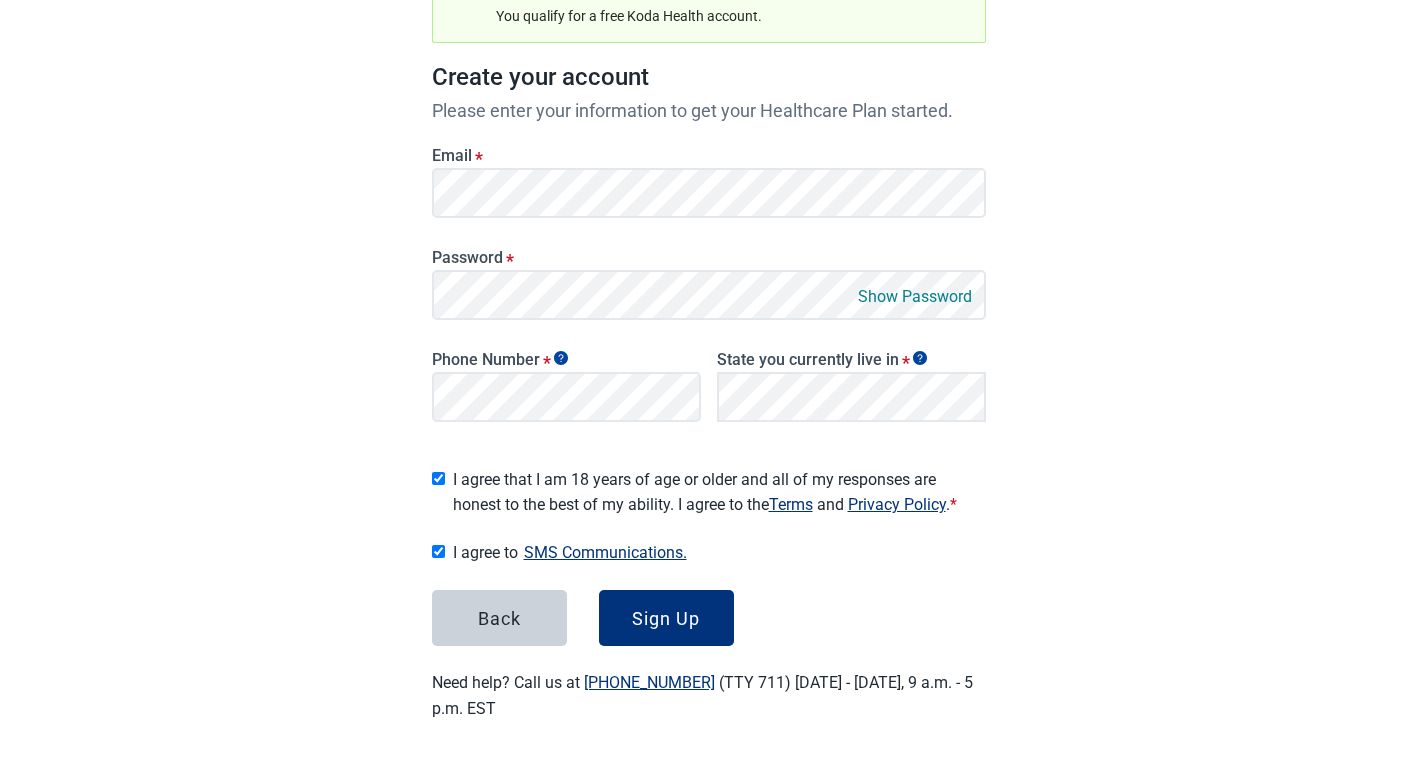 checkbox on "true" 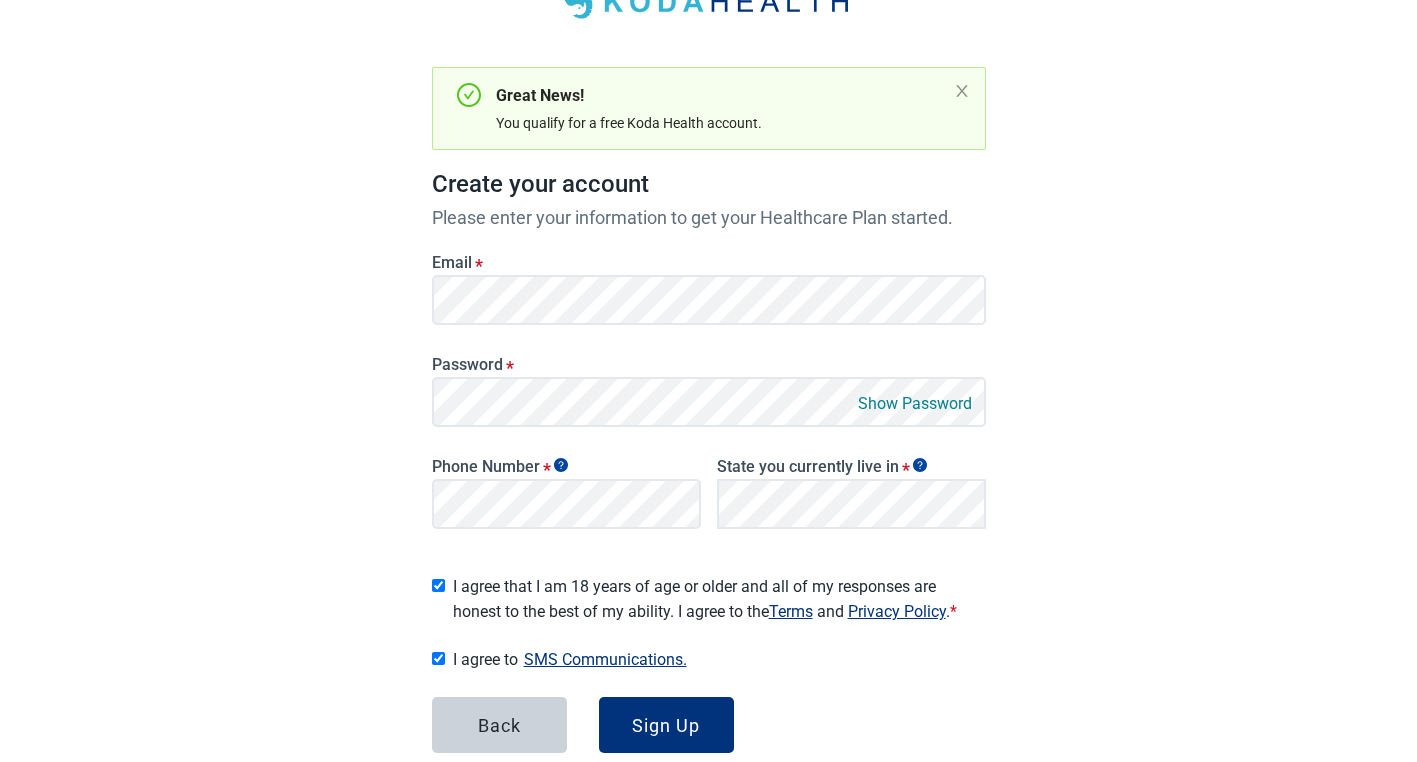 scroll, scrollTop: 50, scrollLeft: 0, axis: vertical 